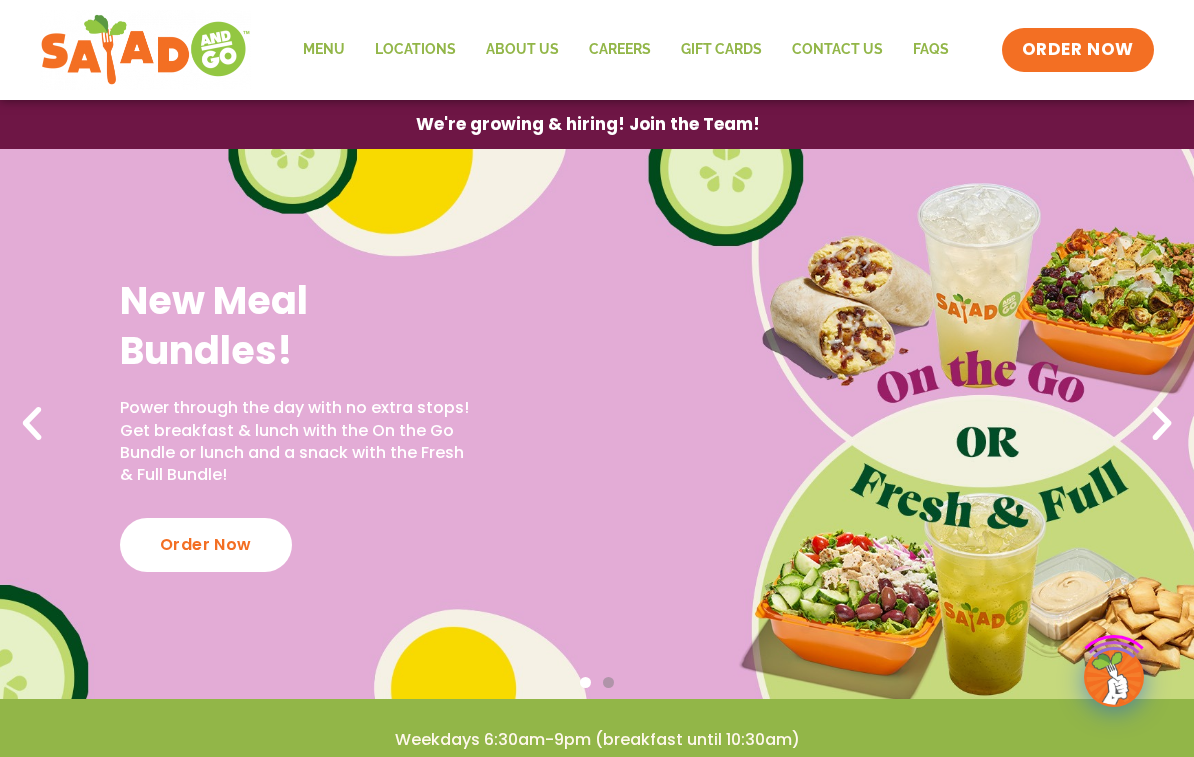 scroll, scrollTop: 0, scrollLeft: 0, axis: both 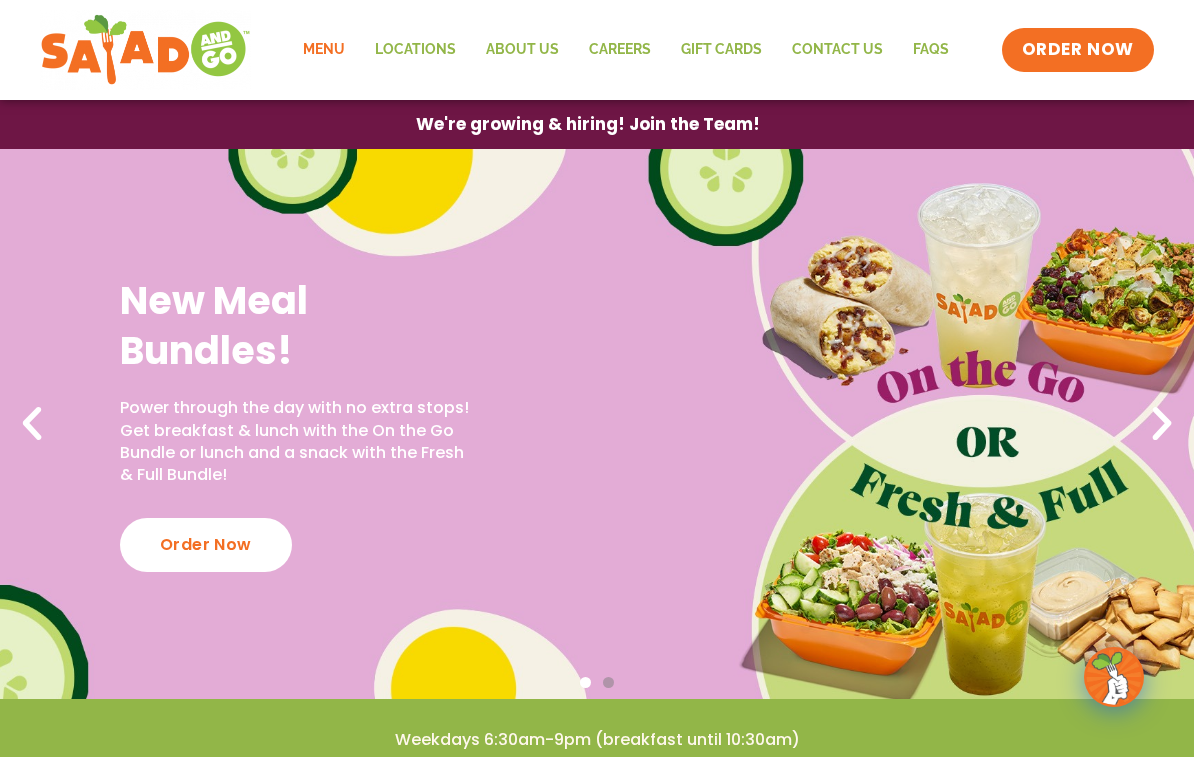 click on "Menu" 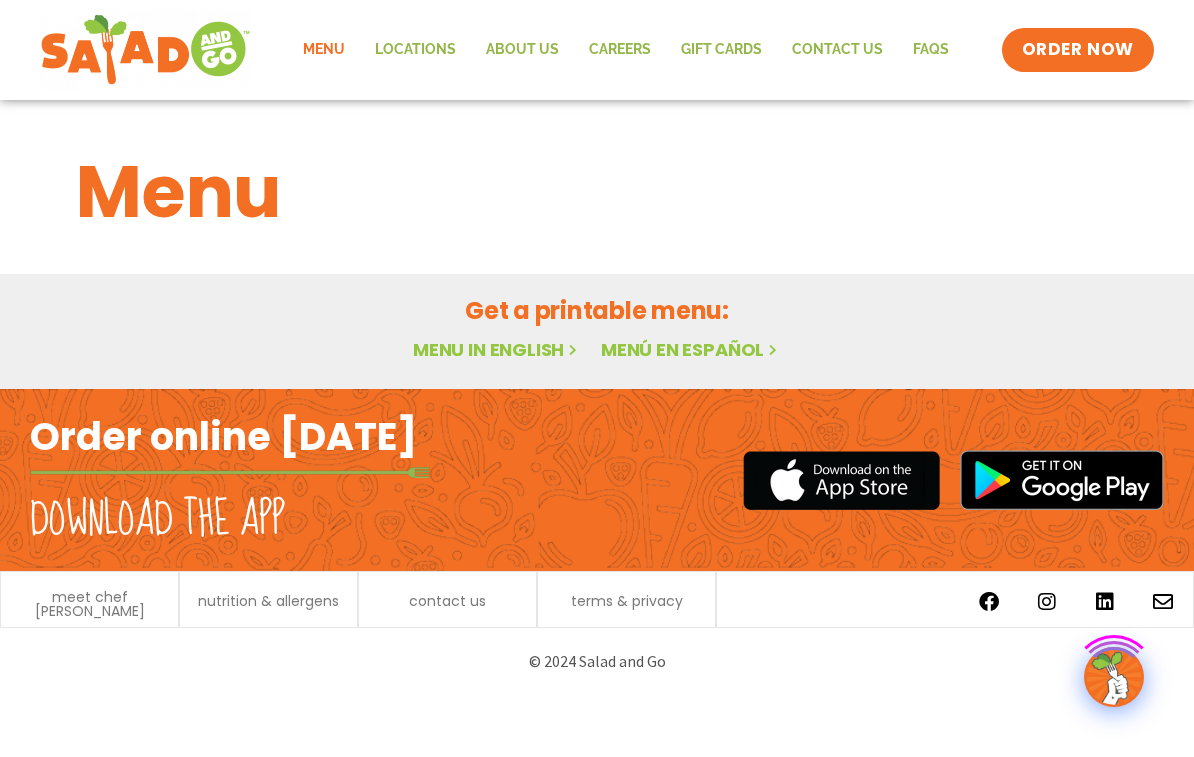 scroll, scrollTop: 0, scrollLeft: 0, axis: both 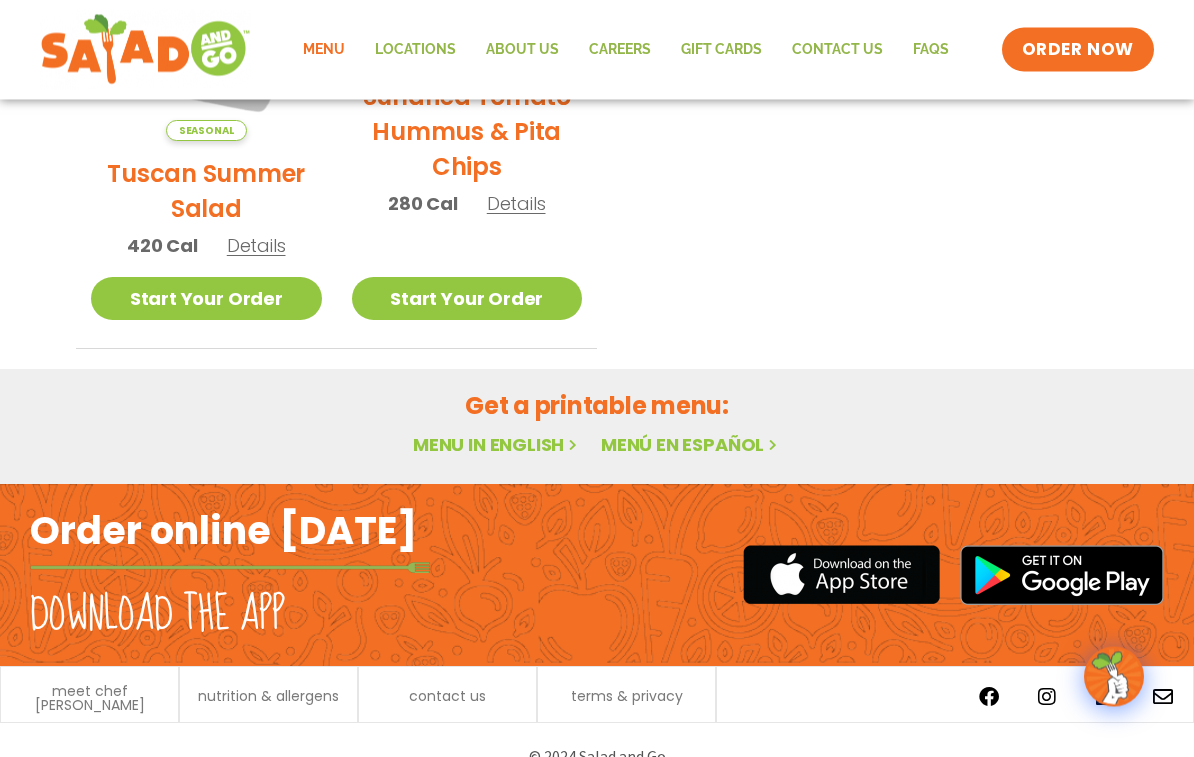 click on "Menu in English" at bounding box center [497, 445] 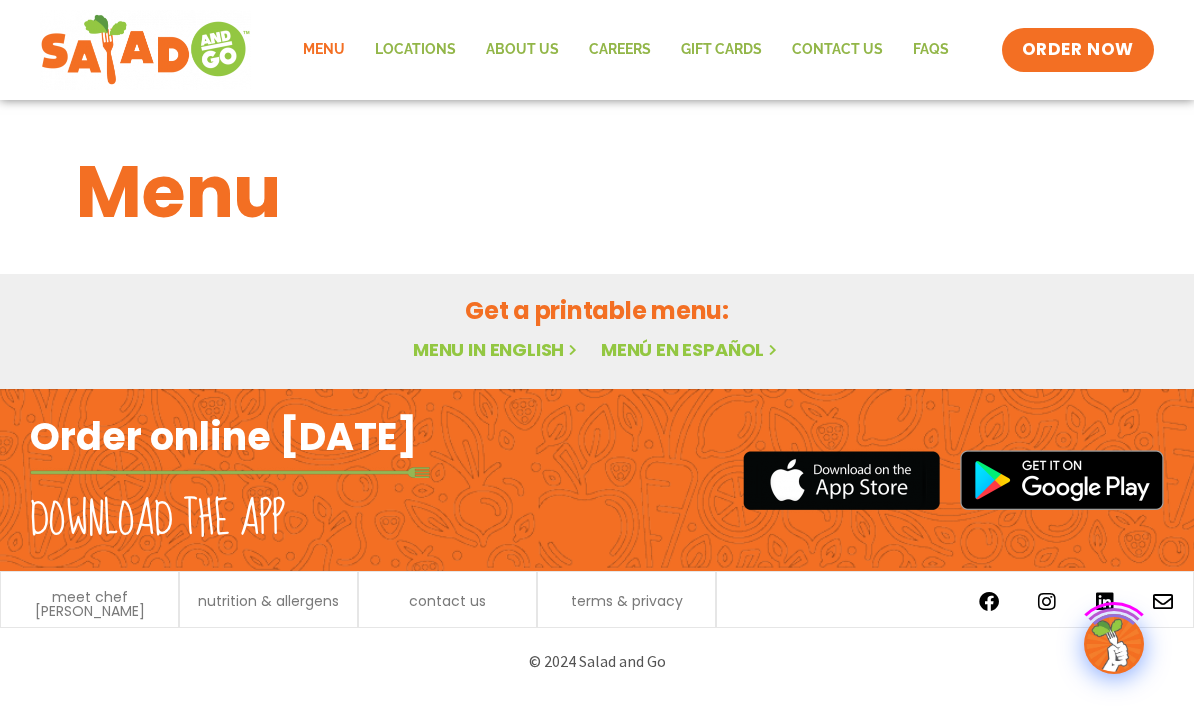 scroll, scrollTop: 14, scrollLeft: 0, axis: vertical 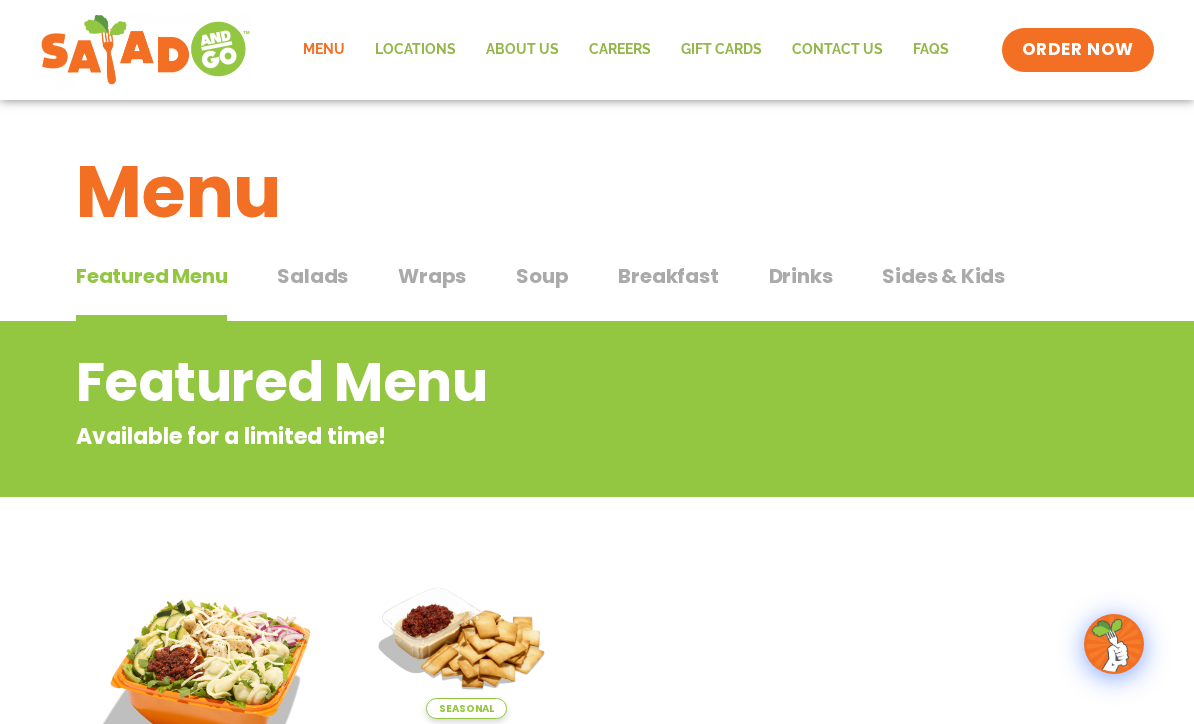 click on "Salads" at bounding box center [312, 276] 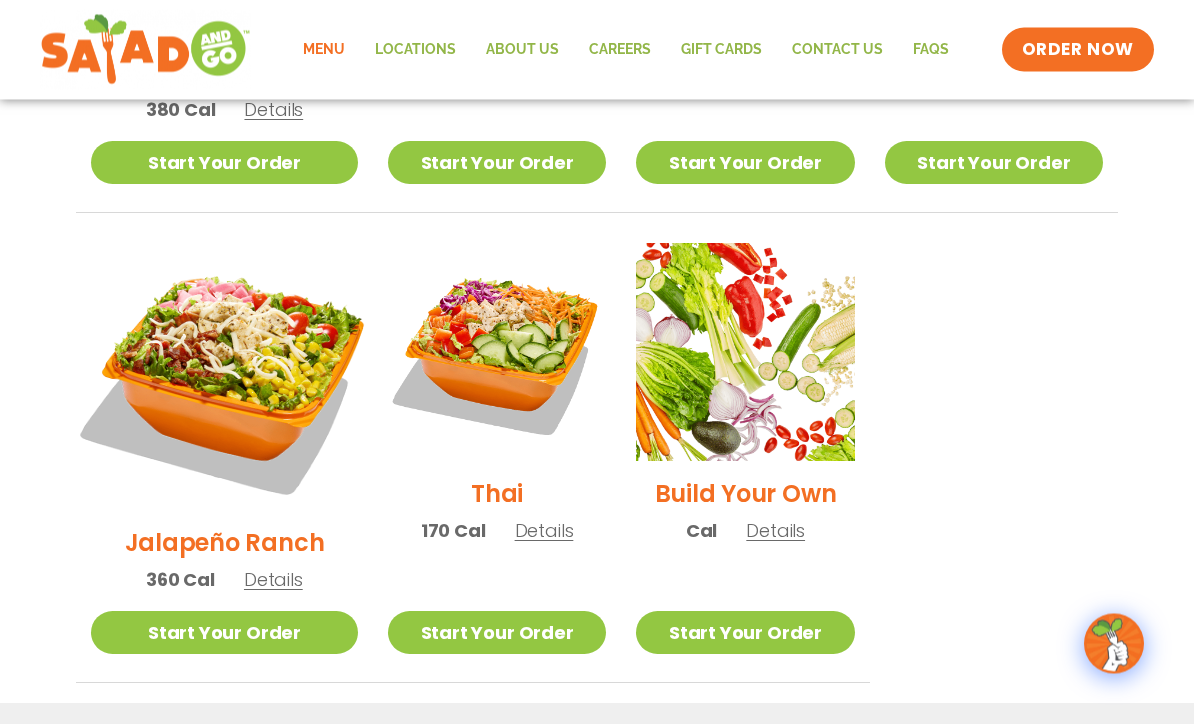 scroll, scrollTop: 1396, scrollLeft: 0, axis: vertical 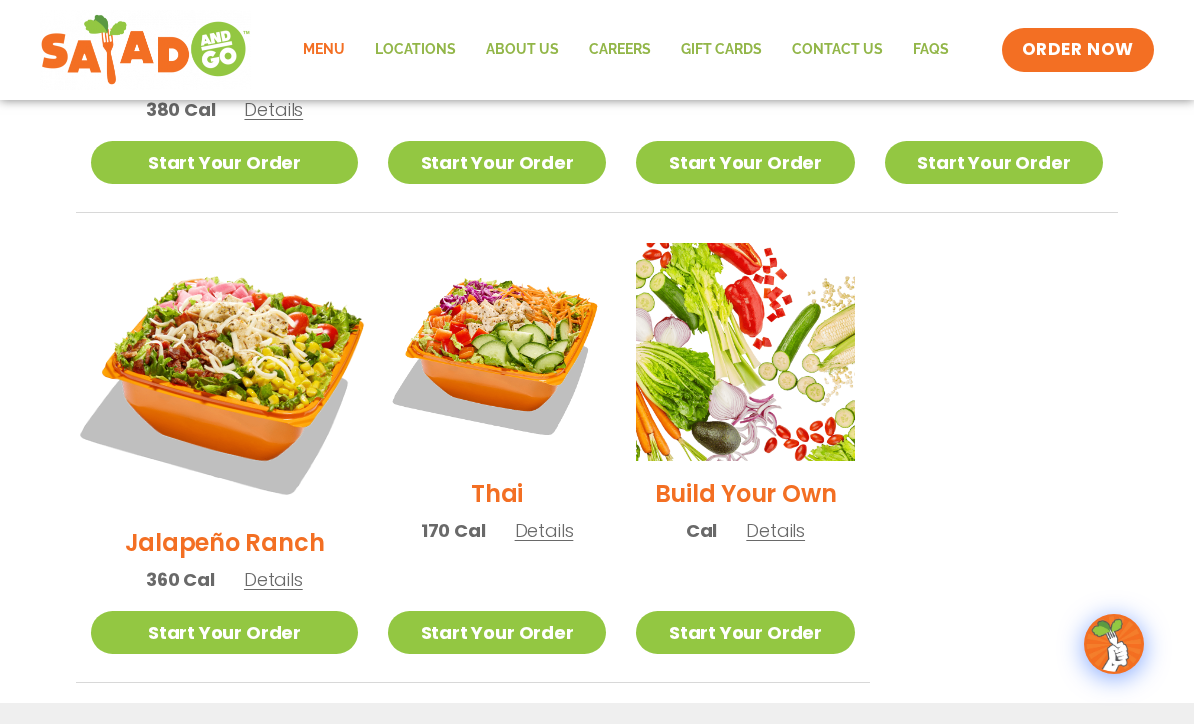 click at bounding box center [224, 376] 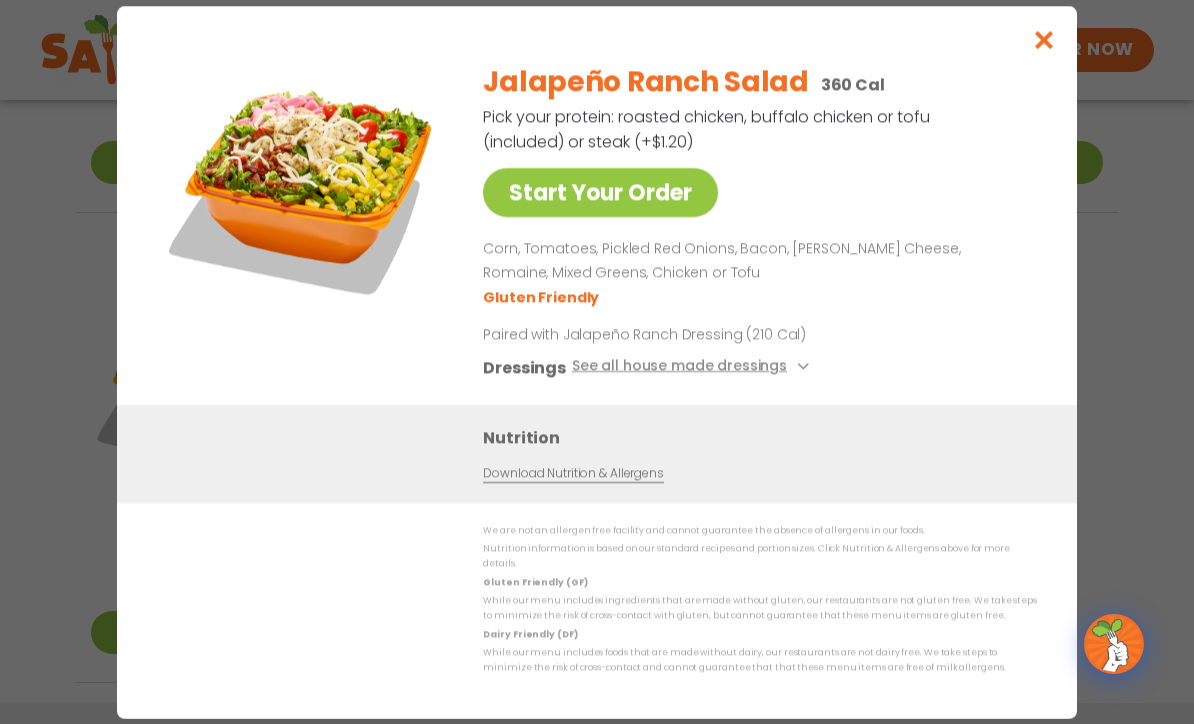 click on "See all house made dressings" at bounding box center (693, 366) 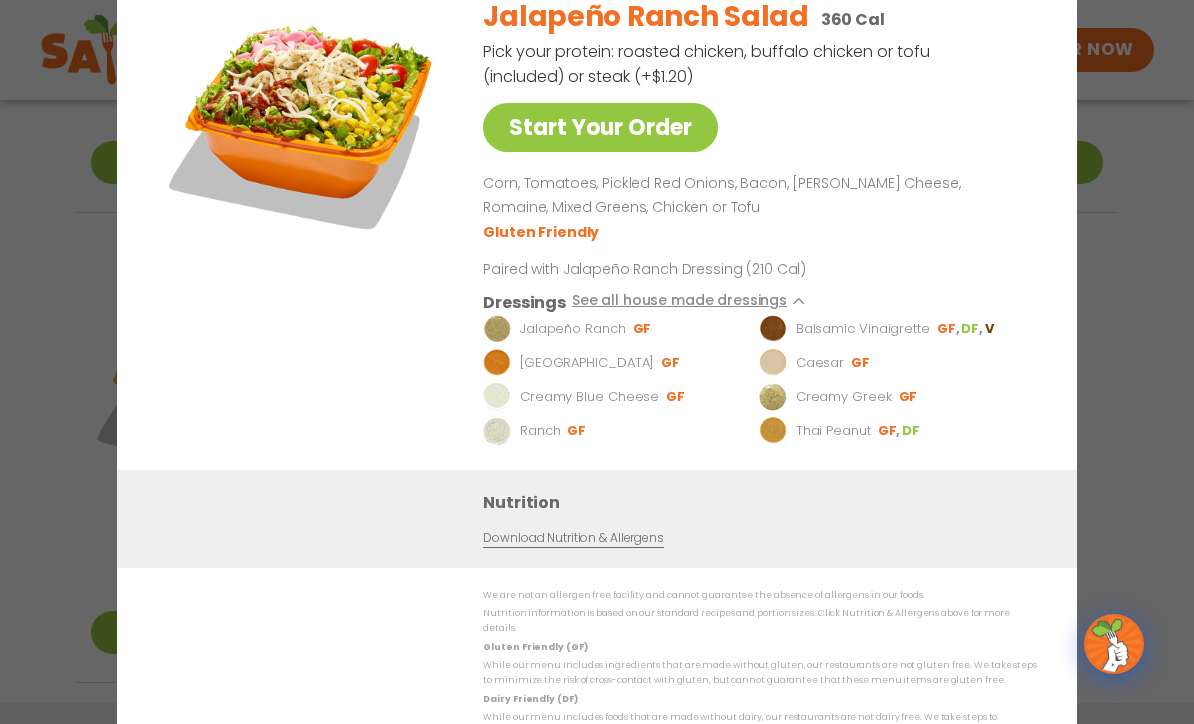 click at bounding box center (302, 121) 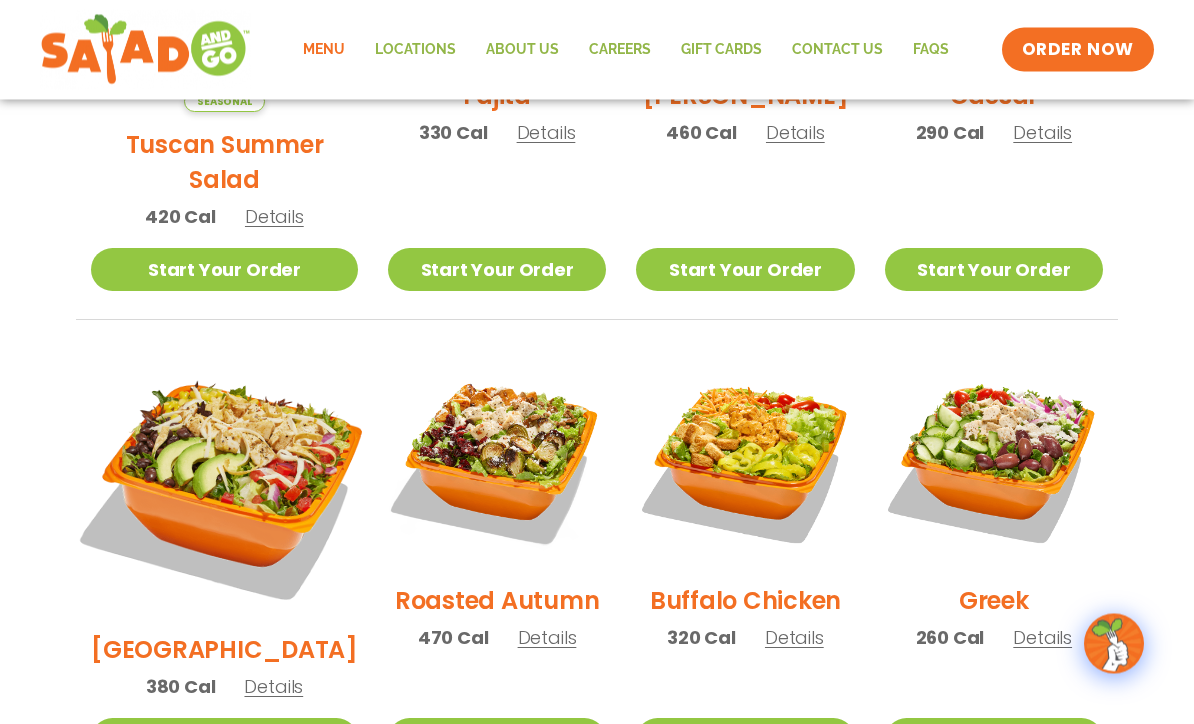 scroll, scrollTop: 819, scrollLeft: 0, axis: vertical 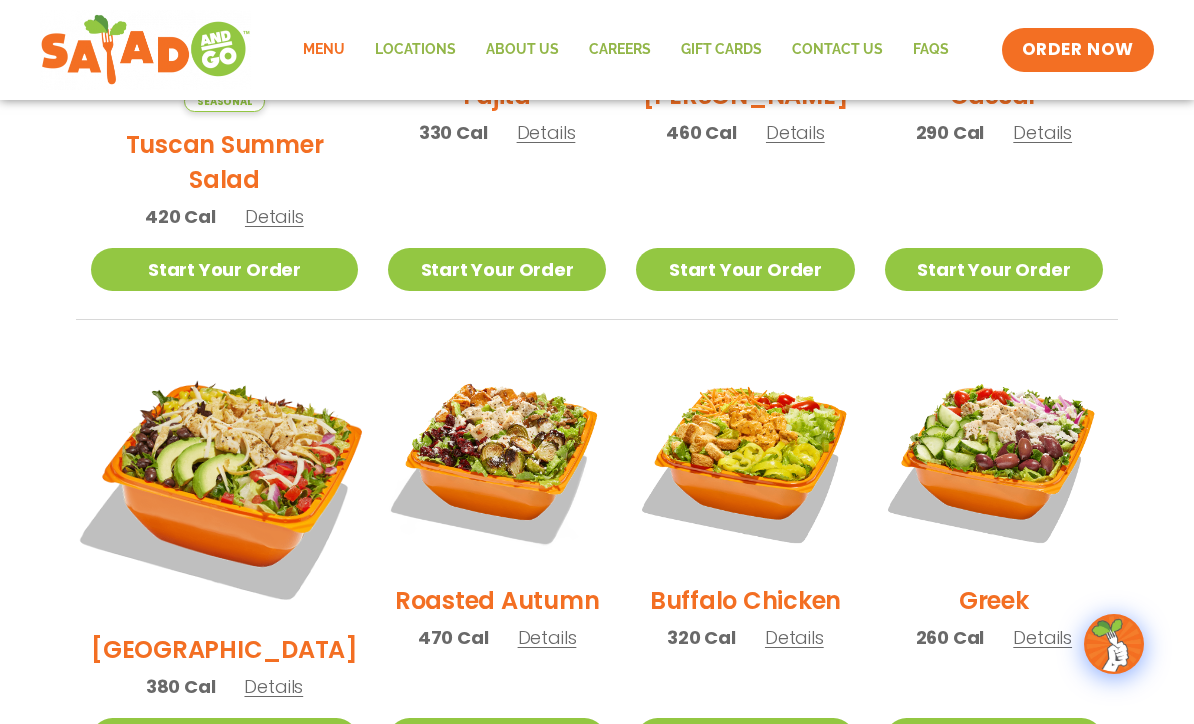 click at bounding box center [224, 483] 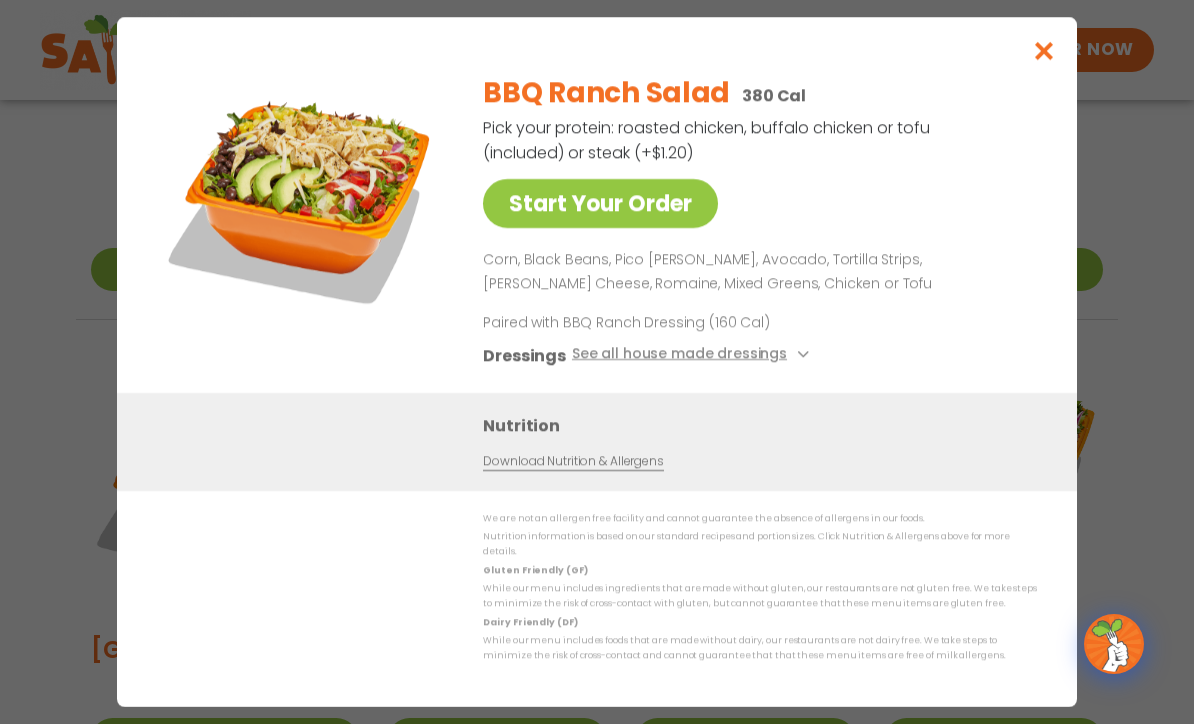 click on "Start Your Order BBQ Ranch Salad  380 Cal  Pick your protein: roasted chicken, buffalo chicken or tofu (included) or steak (+$1.20)   Start Your Order Corn, Black Beans, Pico de Gallo, Avocado, Tortilla Strips, Pepper Jack Cheese, Romaine, Mixed Greens, Chicken or Tofu Paired with BBQ Ranch Dressing (160 Cal) Dressings   See all house made dressings    BBQ Ranch GF   Balsamic Vinaigrette GF DF V   Caesar GF   Creamy Blue Cheese GF   Creamy Greek GF   Jalapeño Ranch GF   Ranch GF   Thai Peanut GF DF Nutrition   Download Nutrition & Allergens We are not an allergen free facility and cannot guarantee the absence of allergens in our foods. Nutrition information is based on our standard recipes and portion sizes. Click Nutrition & Allergens above for more details. Gluten Friendly (GF) Dairy Friendly (DF)" at bounding box center (597, 362) 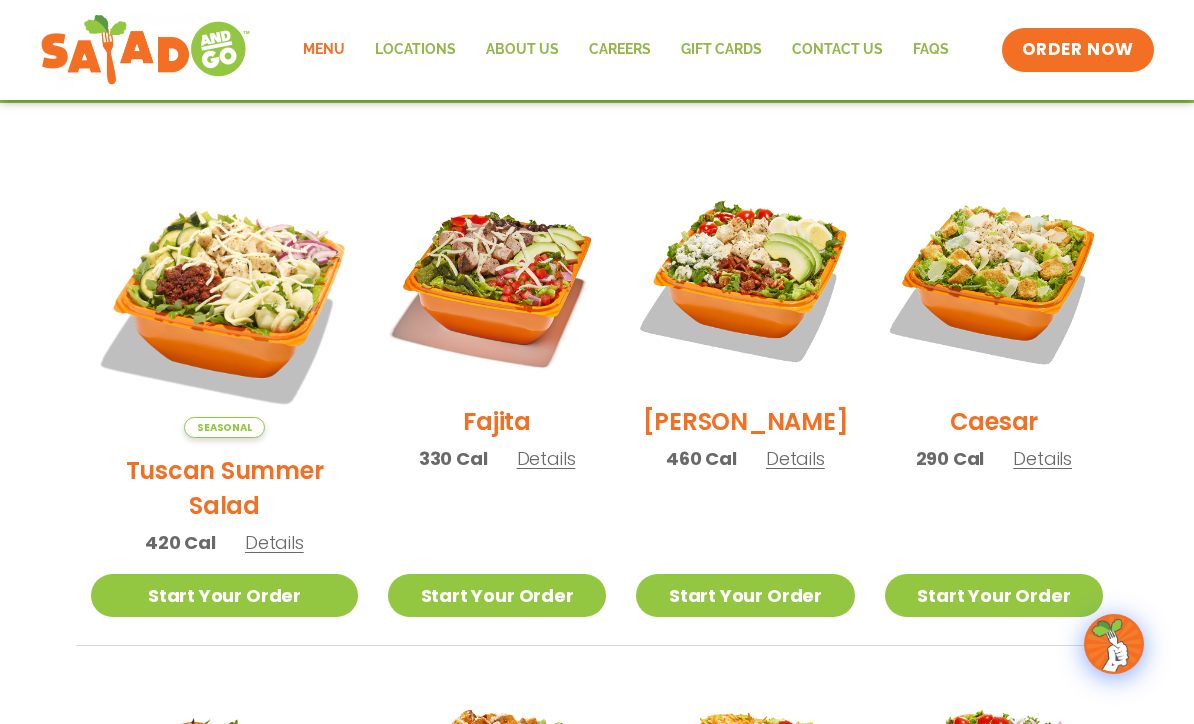 scroll, scrollTop: 0, scrollLeft: 0, axis: both 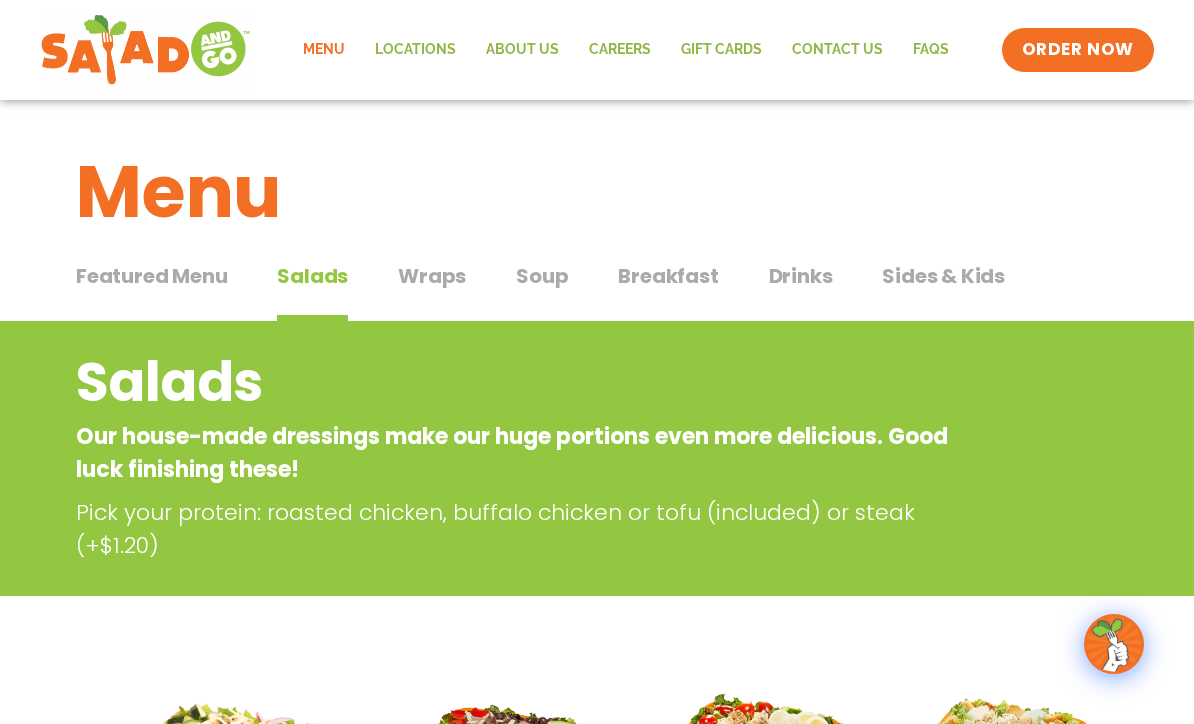 click on "Wraps" at bounding box center [432, 276] 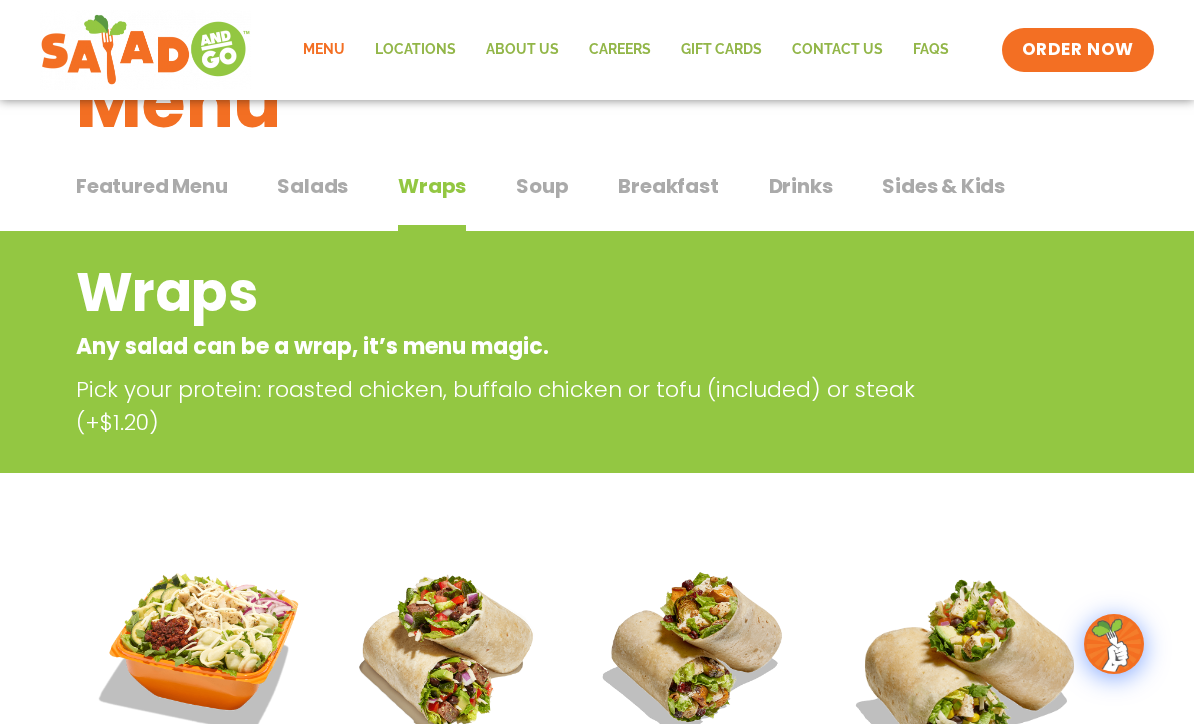 scroll, scrollTop: 3, scrollLeft: 0, axis: vertical 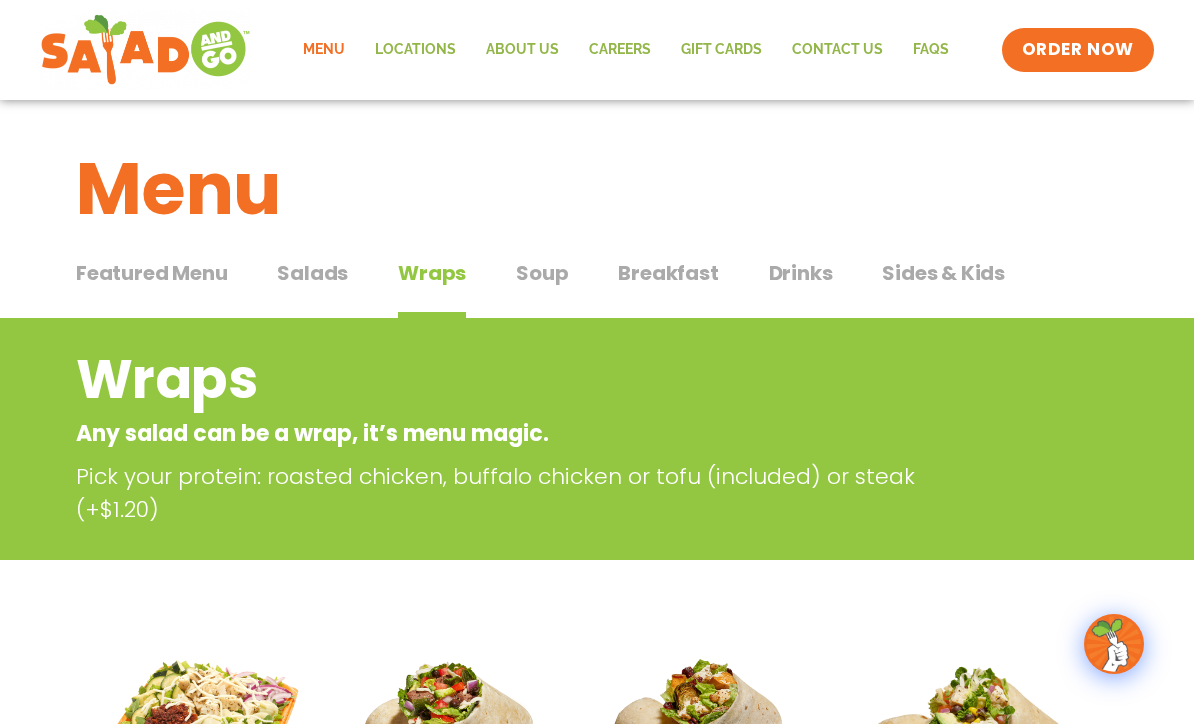 click on "Soup" at bounding box center [542, 273] 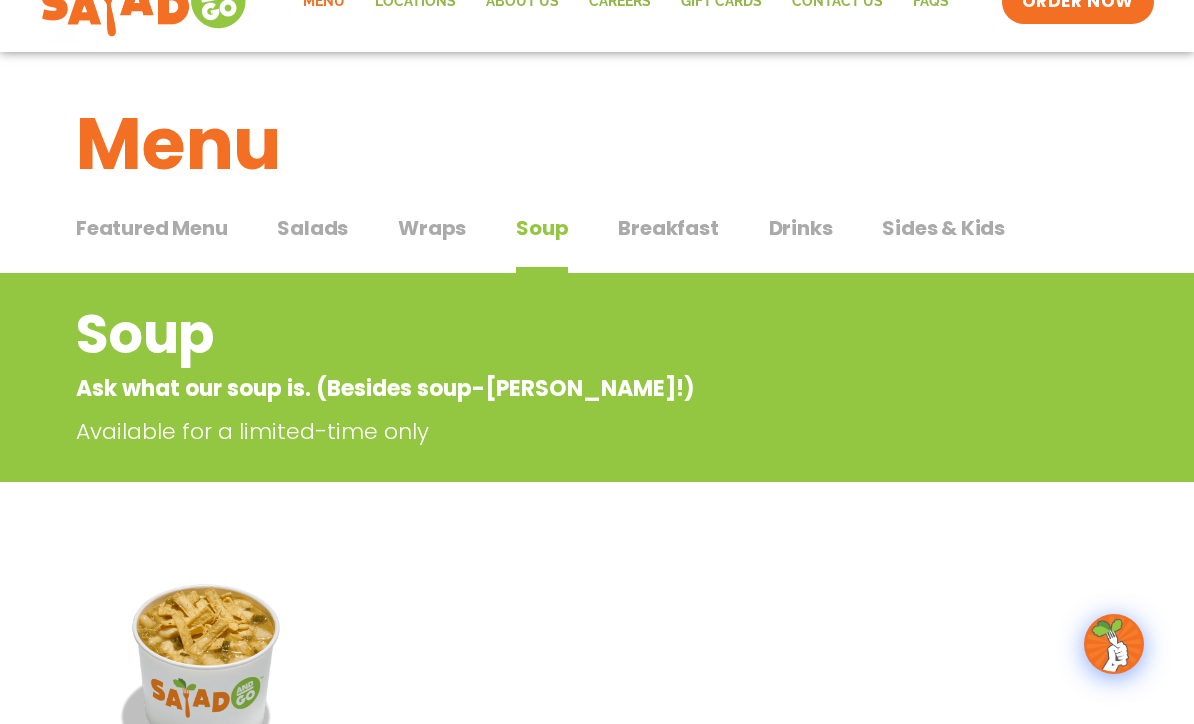scroll, scrollTop: 0, scrollLeft: 0, axis: both 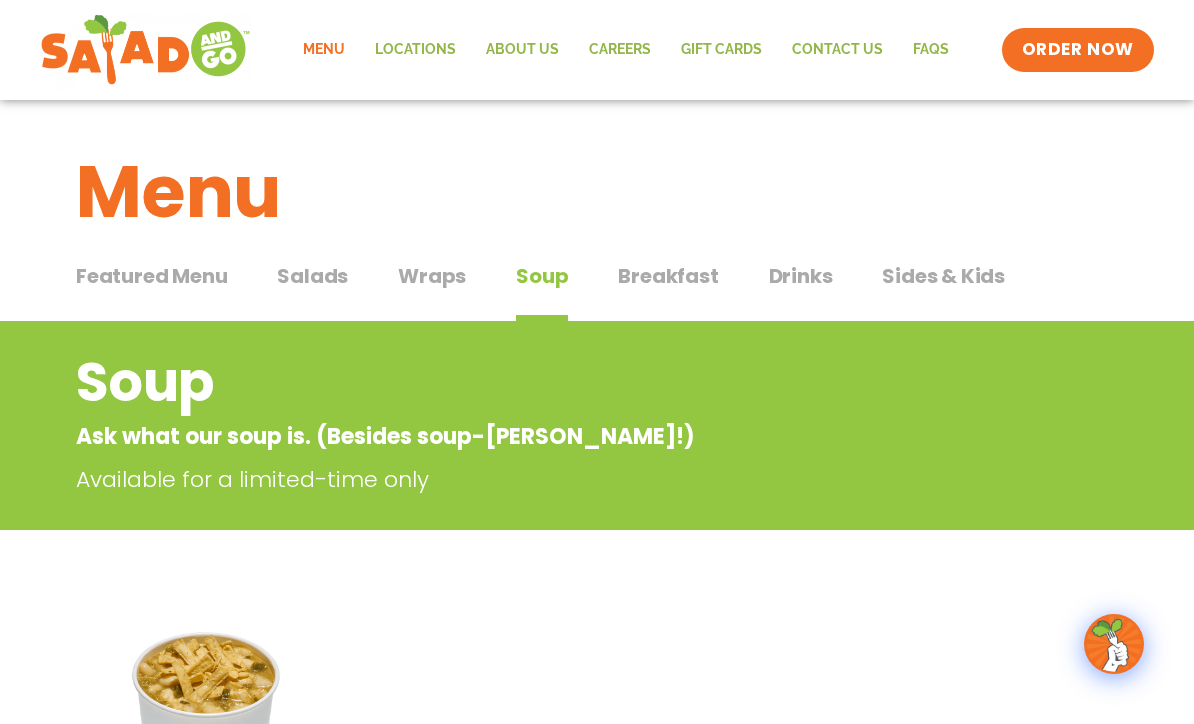 click on "Salads" at bounding box center (312, 276) 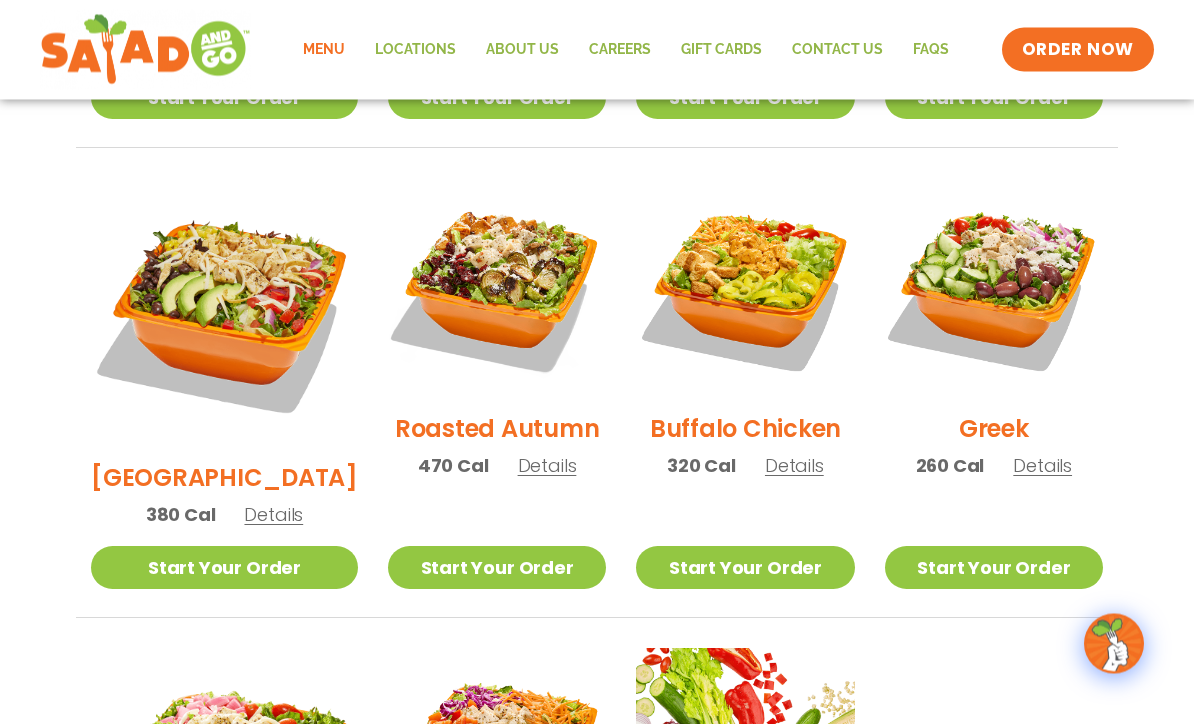 scroll, scrollTop: 991, scrollLeft: 0, axis: vertical 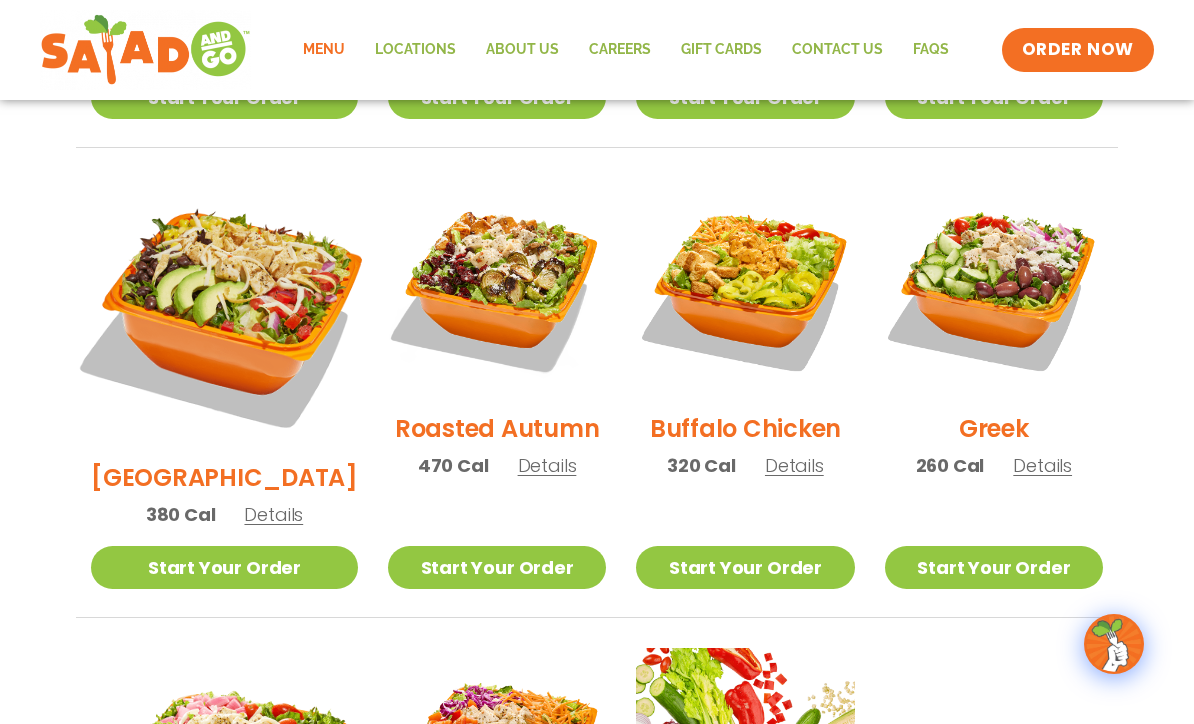 click at bounding box center (224, 311) 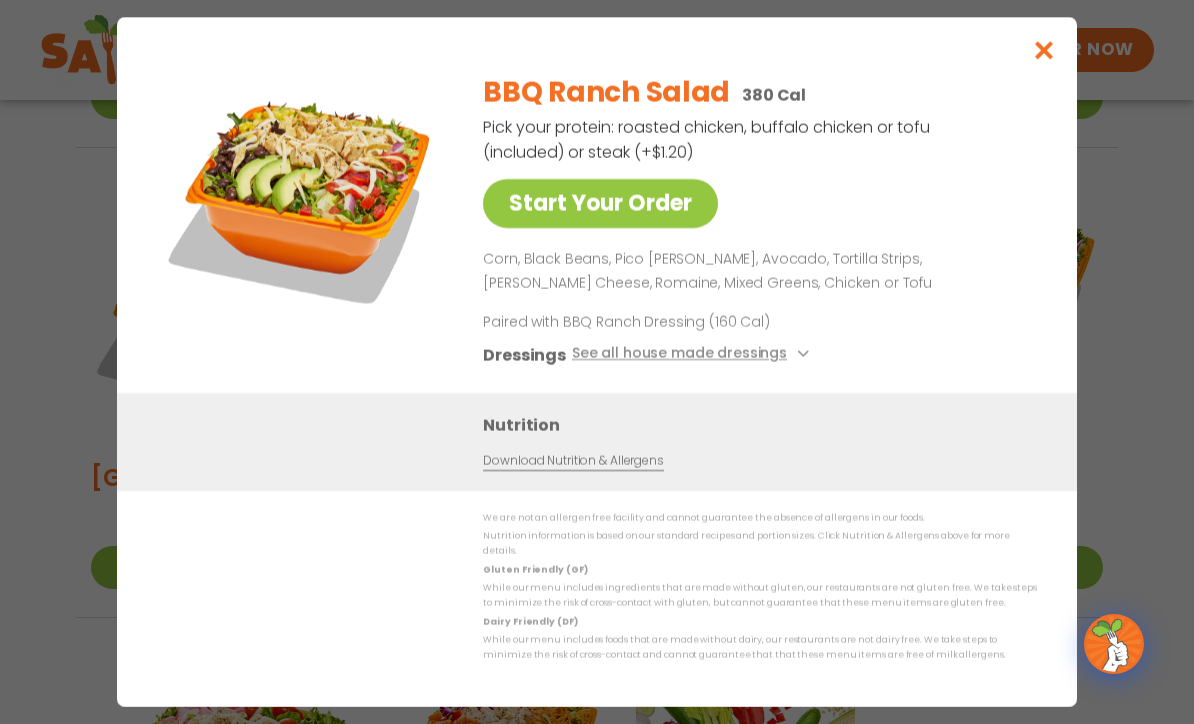 click at bounding box center (302, 197) 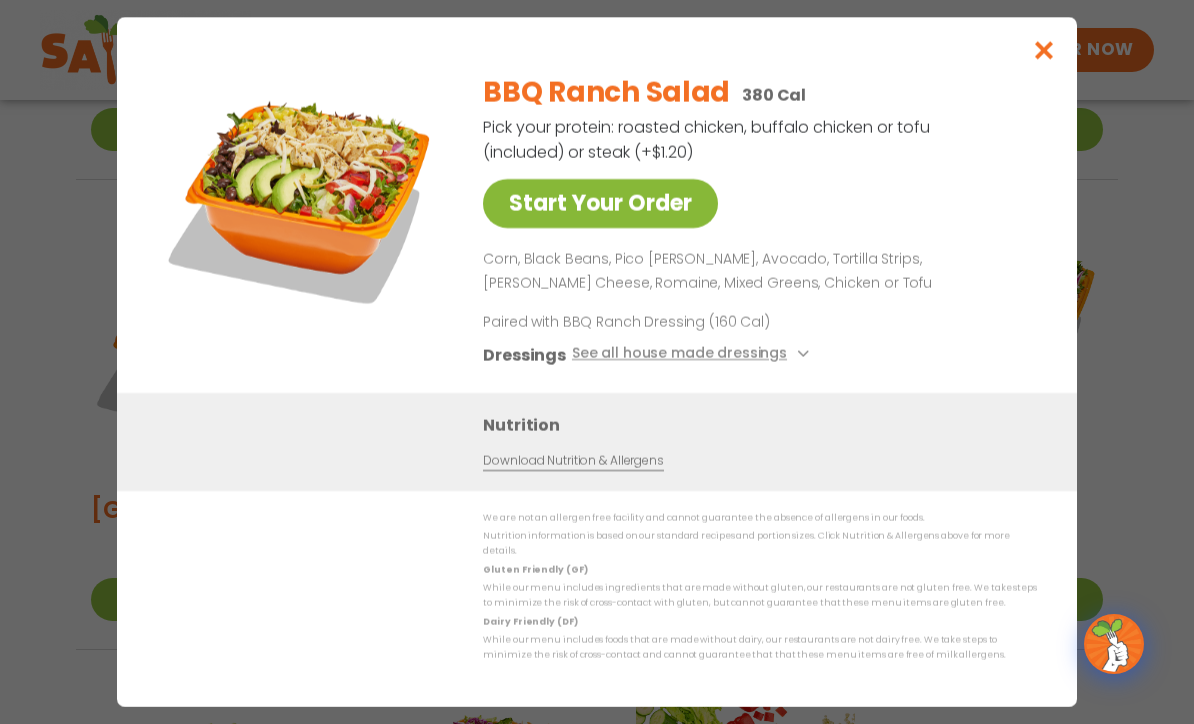 scroll, scrollTop: 958, scrollLeft: 0, axis: vertical 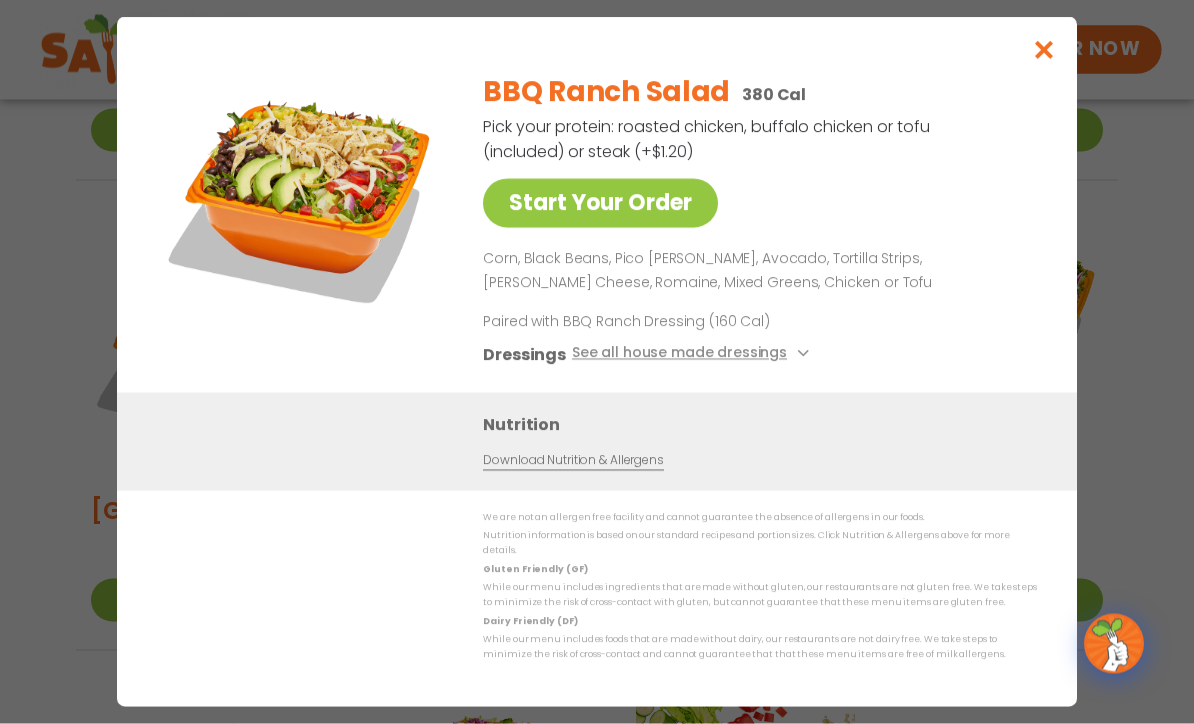 click at bounding box center [1044, 50] 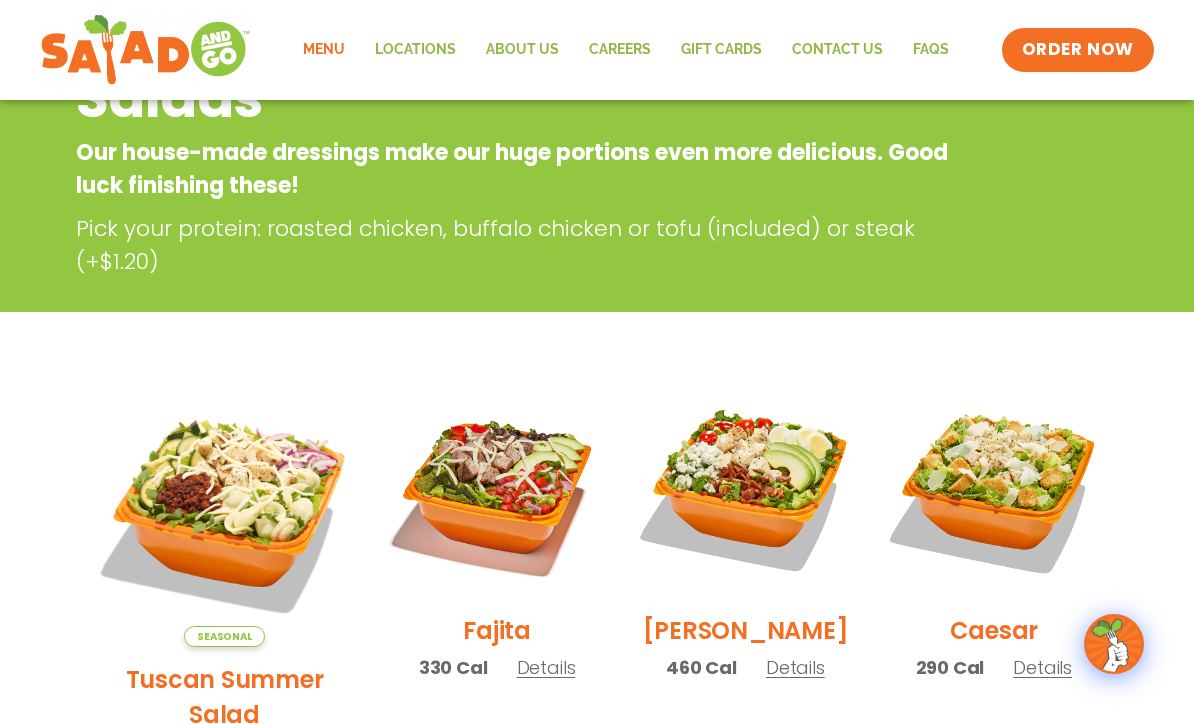 scroll, scrollTop: 0, scrollLeft: 0, axis: both 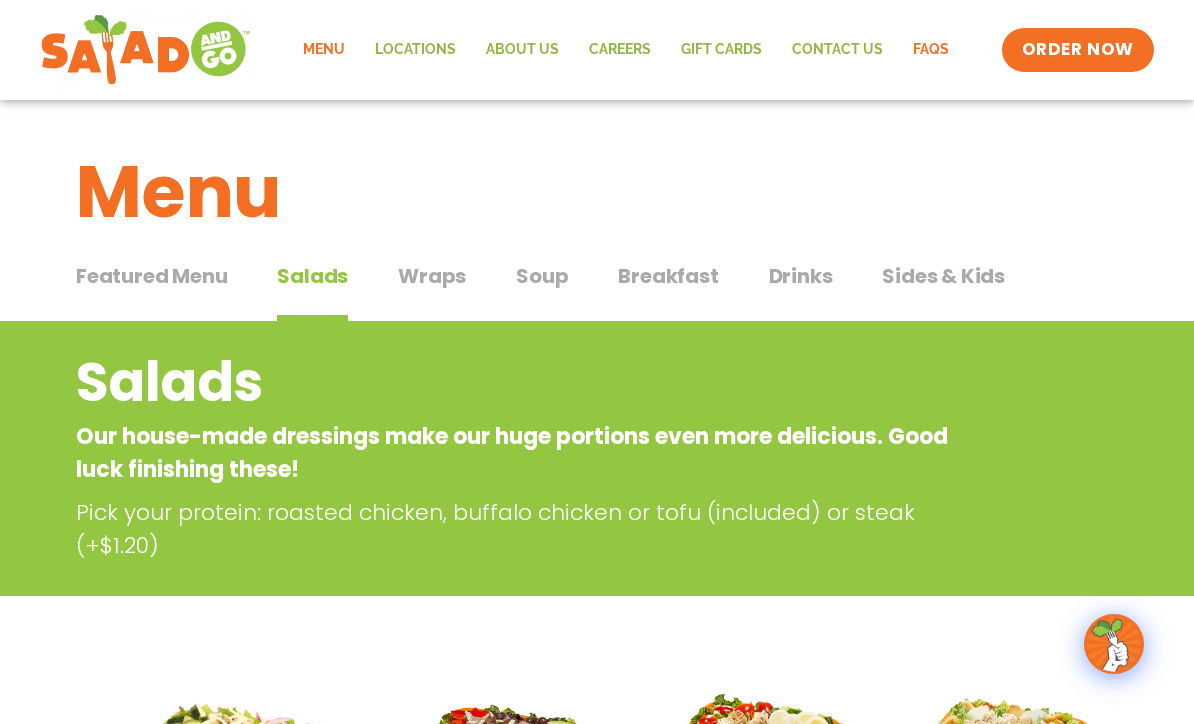 click on "FAQs" 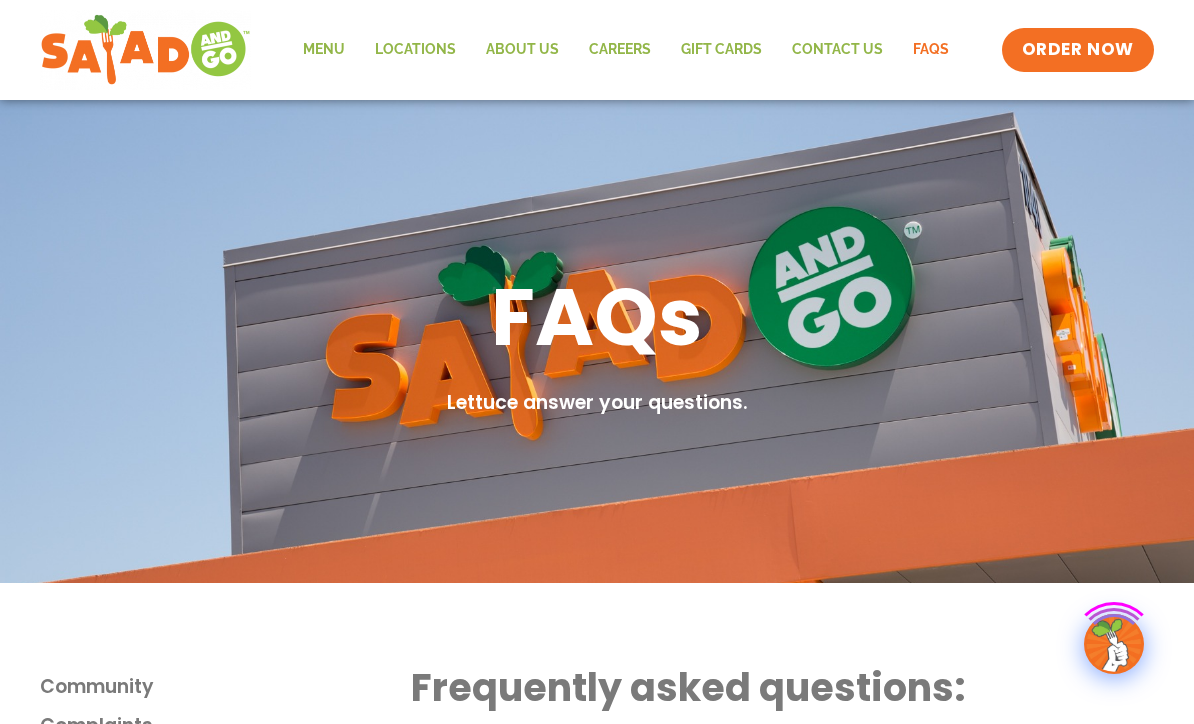 scroll, scrollTop: 0, scrollLeft: 0, axis: both 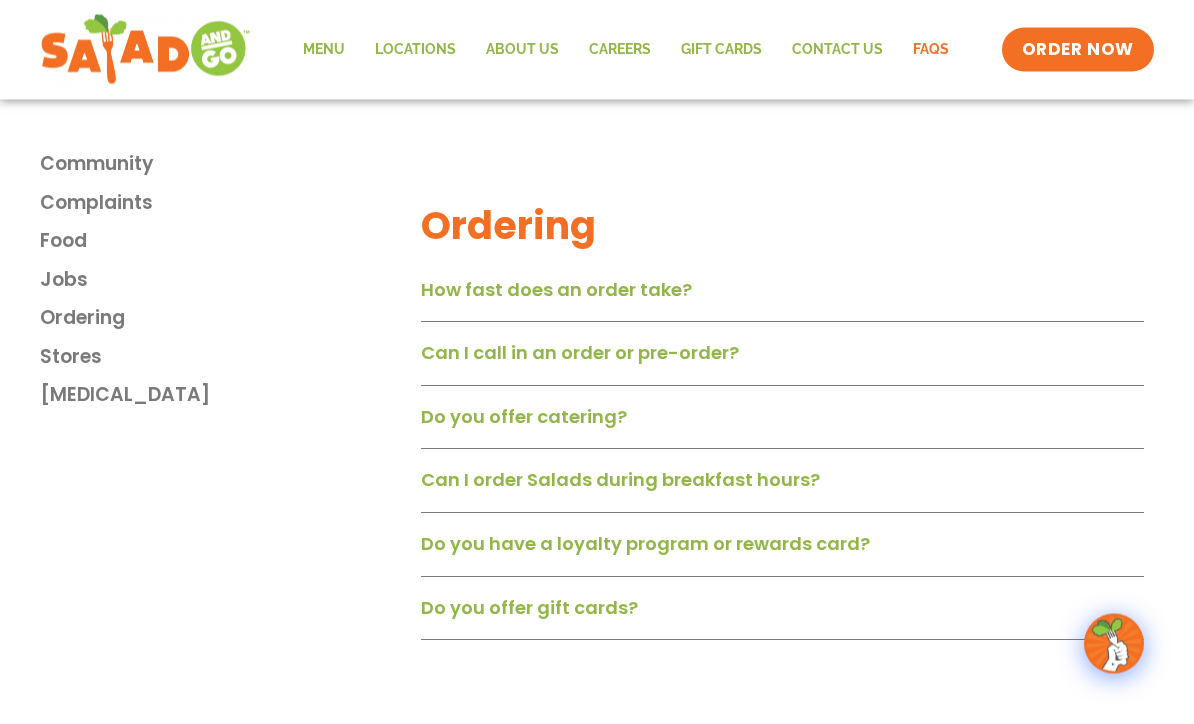 click on "How fast does an order take?" at bounding box center [556, 290] 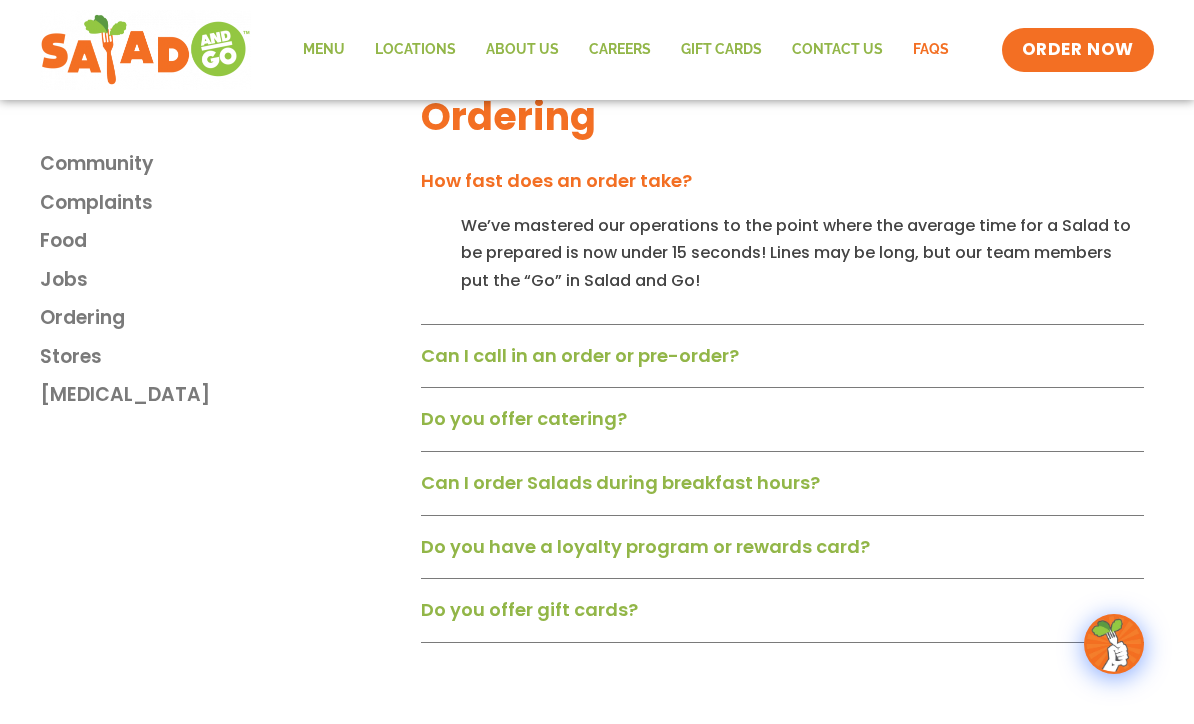 scroll, scrollTop: 2534, scrollLeft: 0, axis: vertical 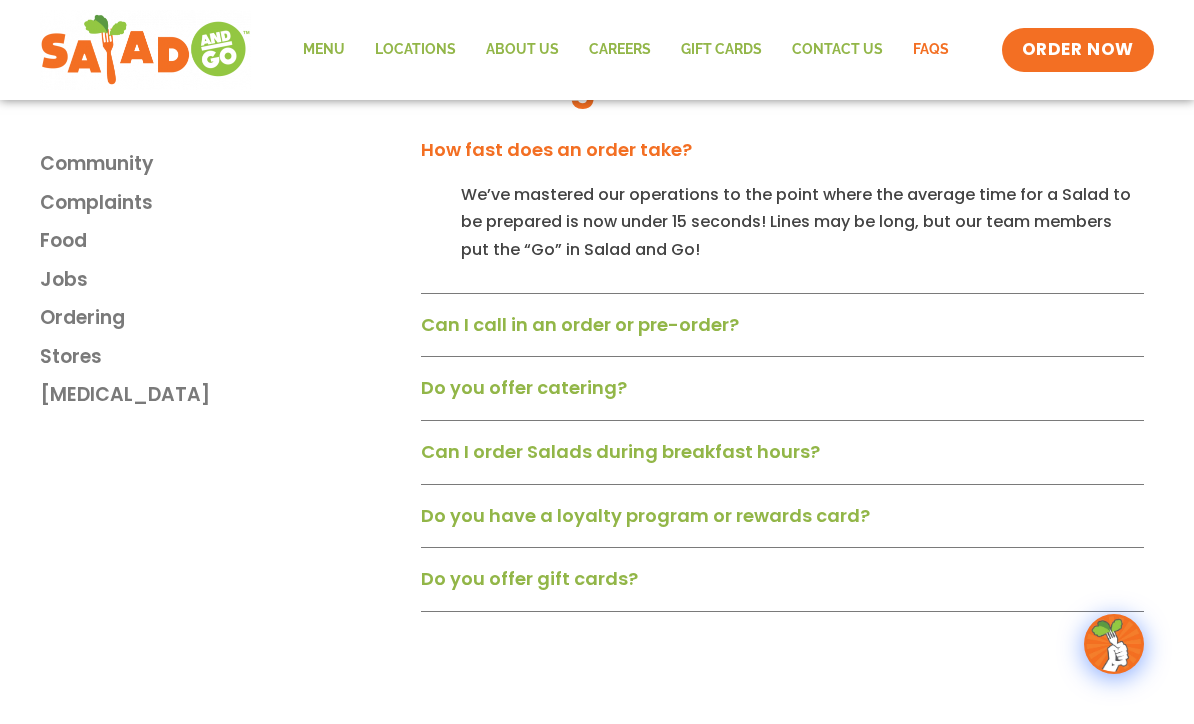 click on "Can I call in an order or pre-order?" at bounding box center [580, 324] 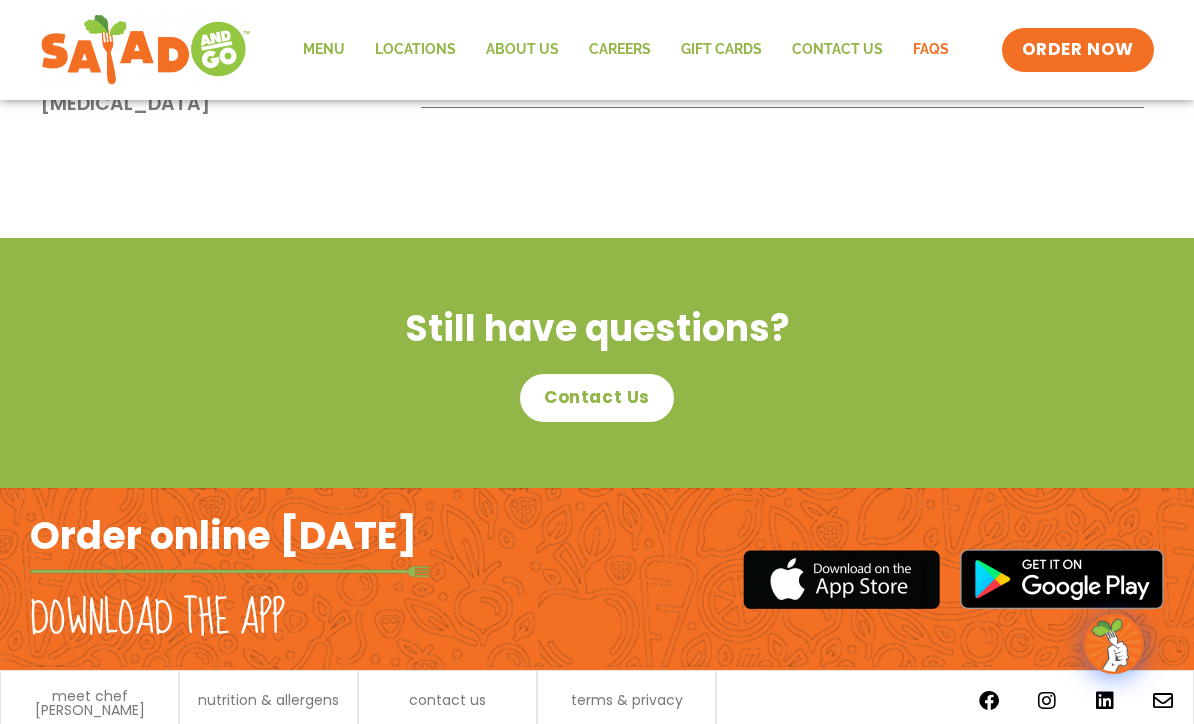 scroll, scrollTop: 3999, scrollLeft: 0, axis: vertical 